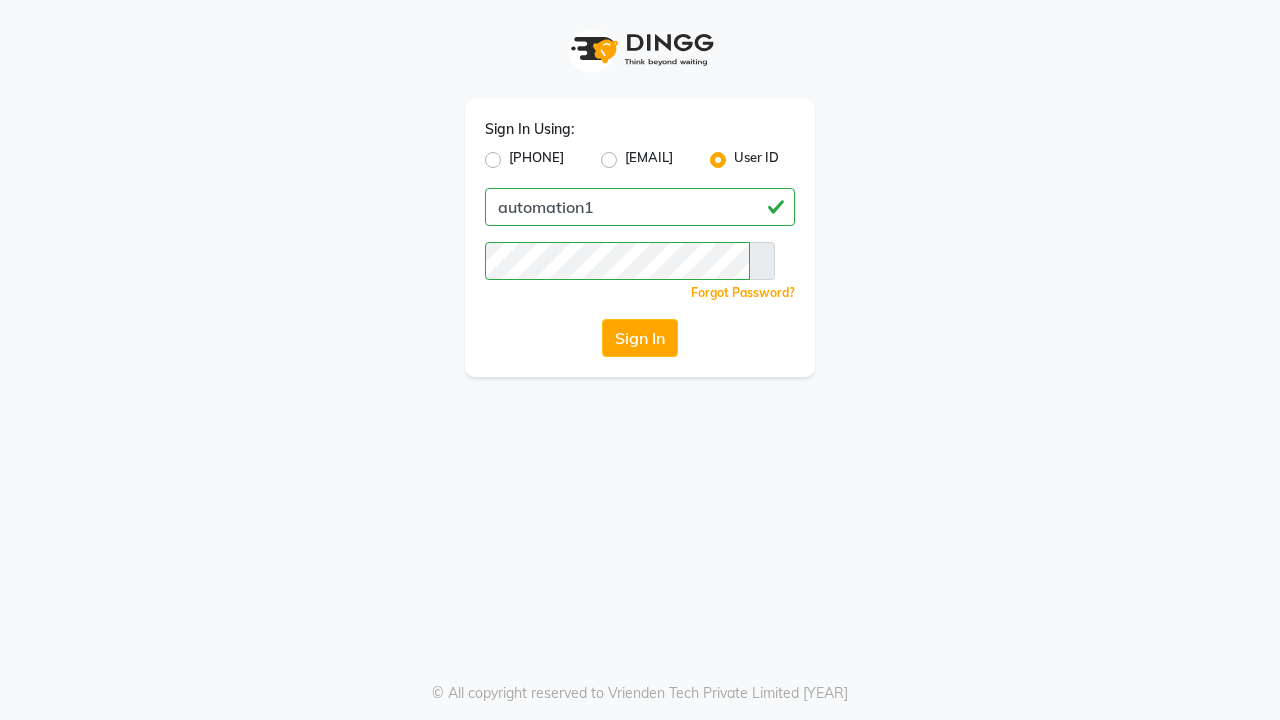 scroll, scrollTop: 0, scrollLeft: 0, axis: both 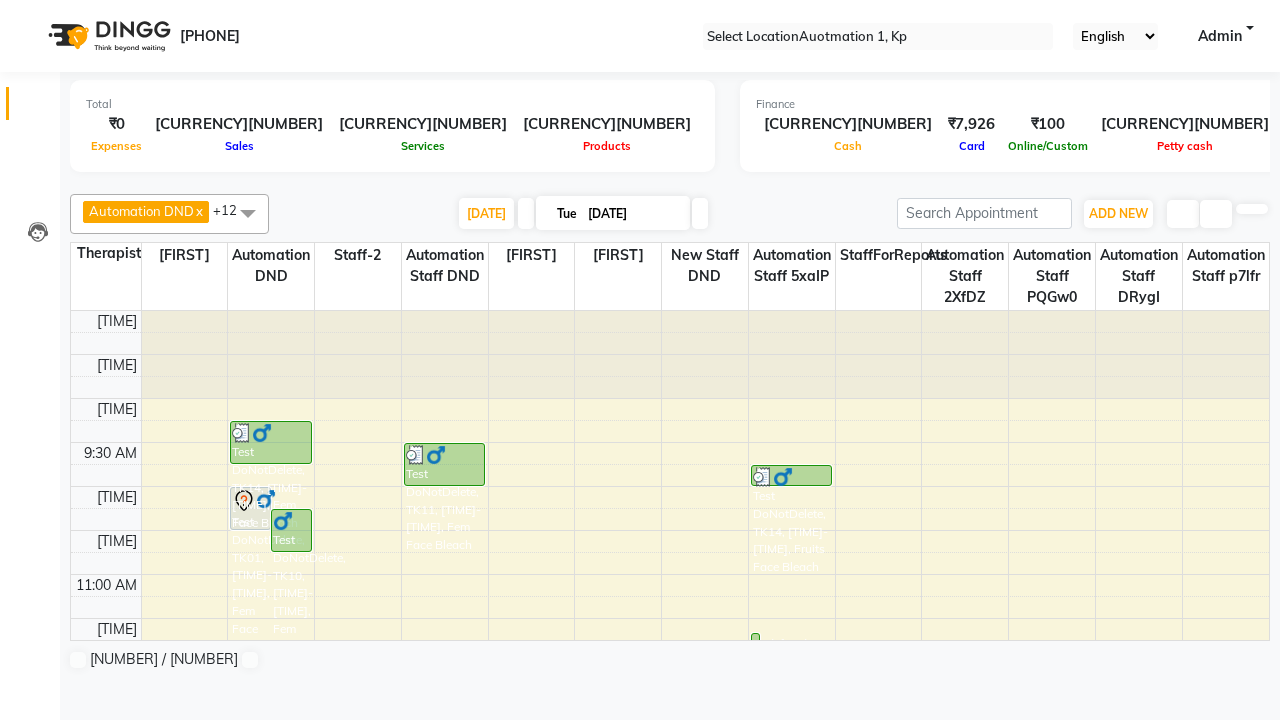 click at bounding box center (31, 8) 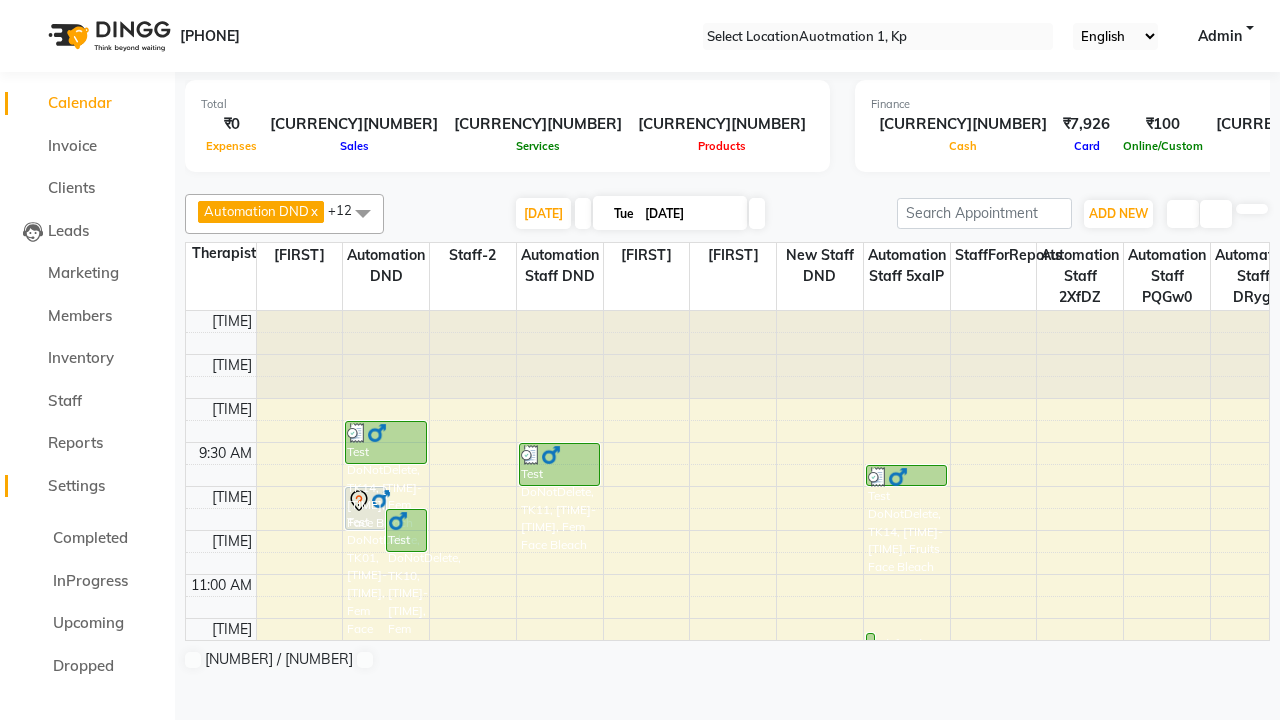 click on "Settings" at bounding box center (76, 485) 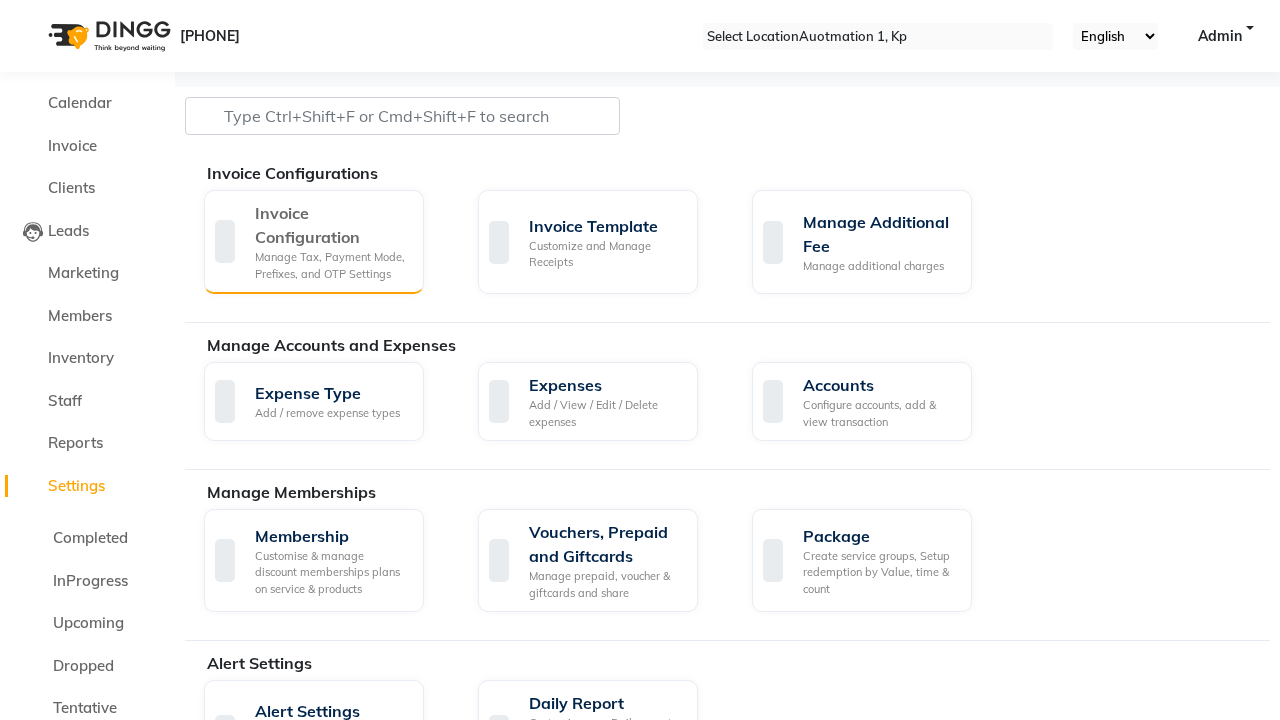 click on "Manage Tax, Payment Mode, Prefixes, and OTP Settings" at bounding box center [331, 265] 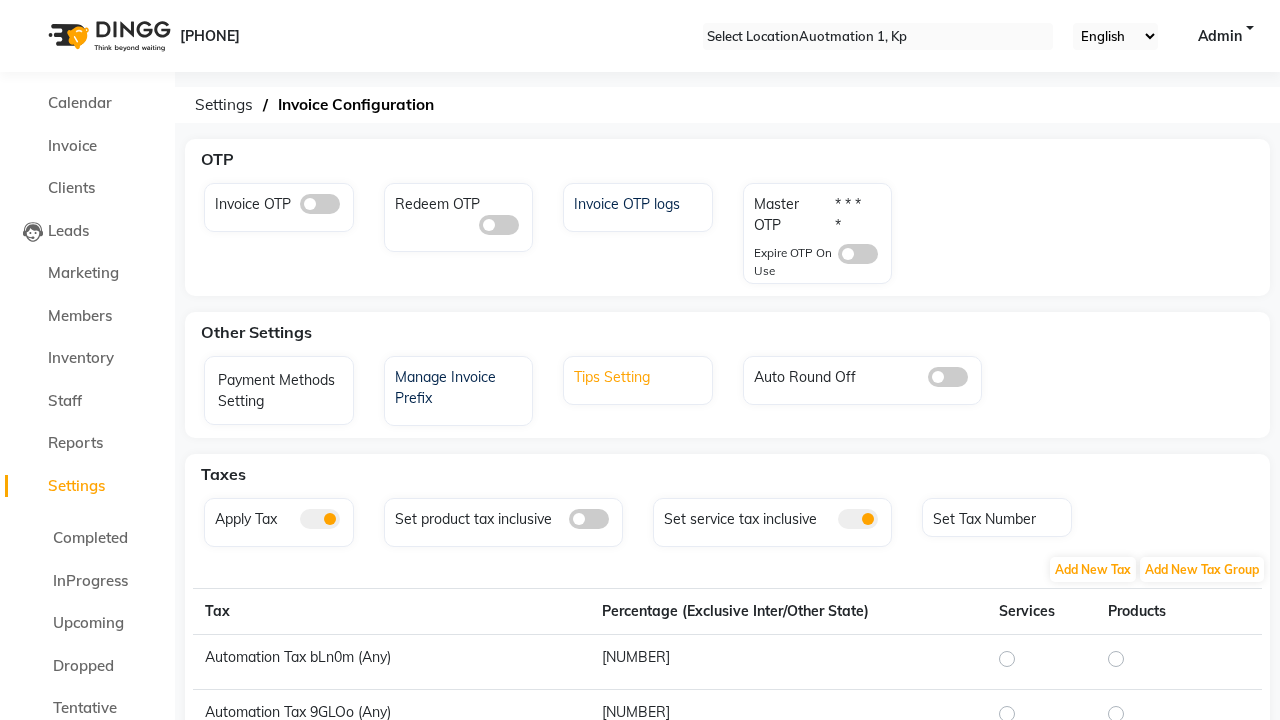 click on "Tips Setting" at bounding box center (640, 375) 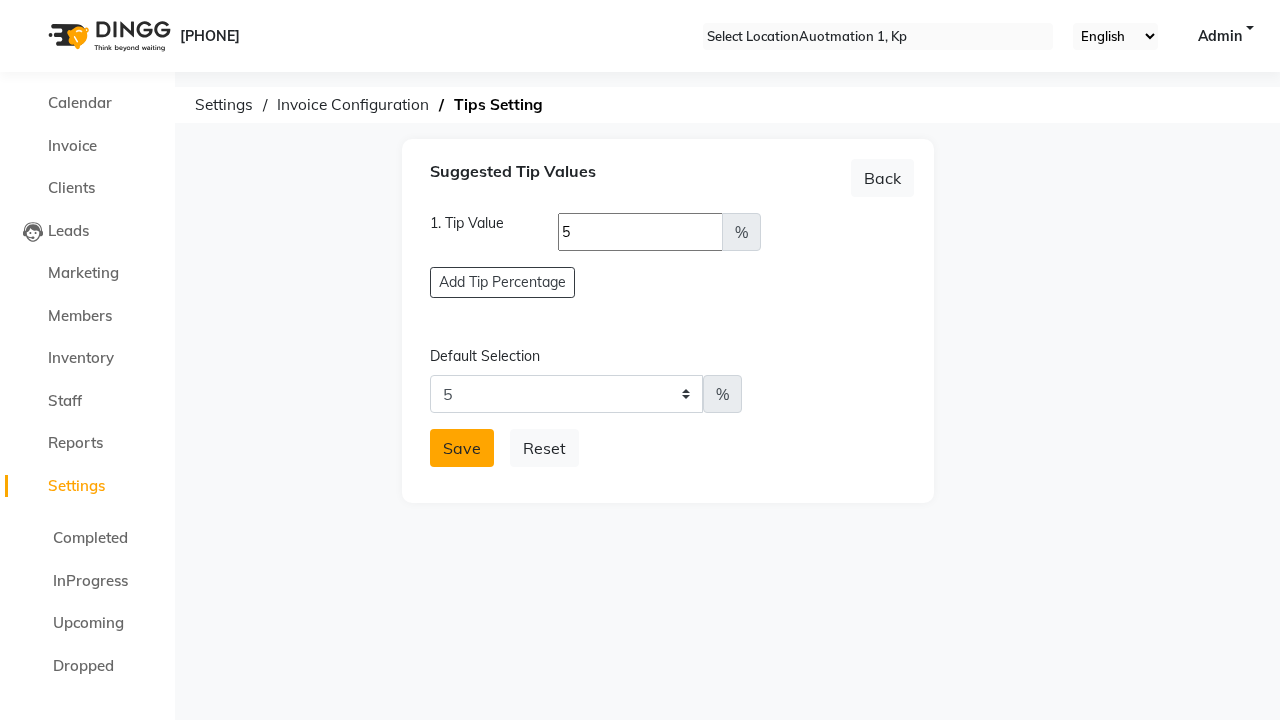 click on "Save" at bounding box center [462, 448] 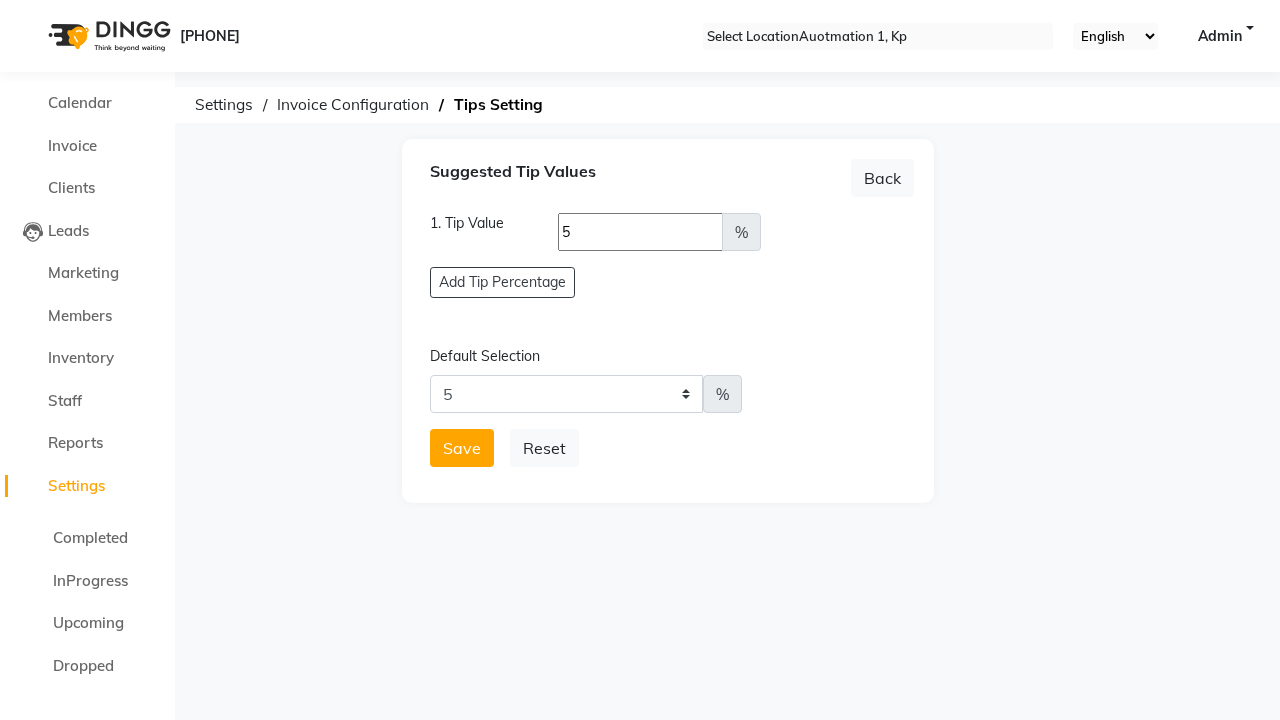 click on "Tip Value updated successfully!" at bounding box center [640, 751] 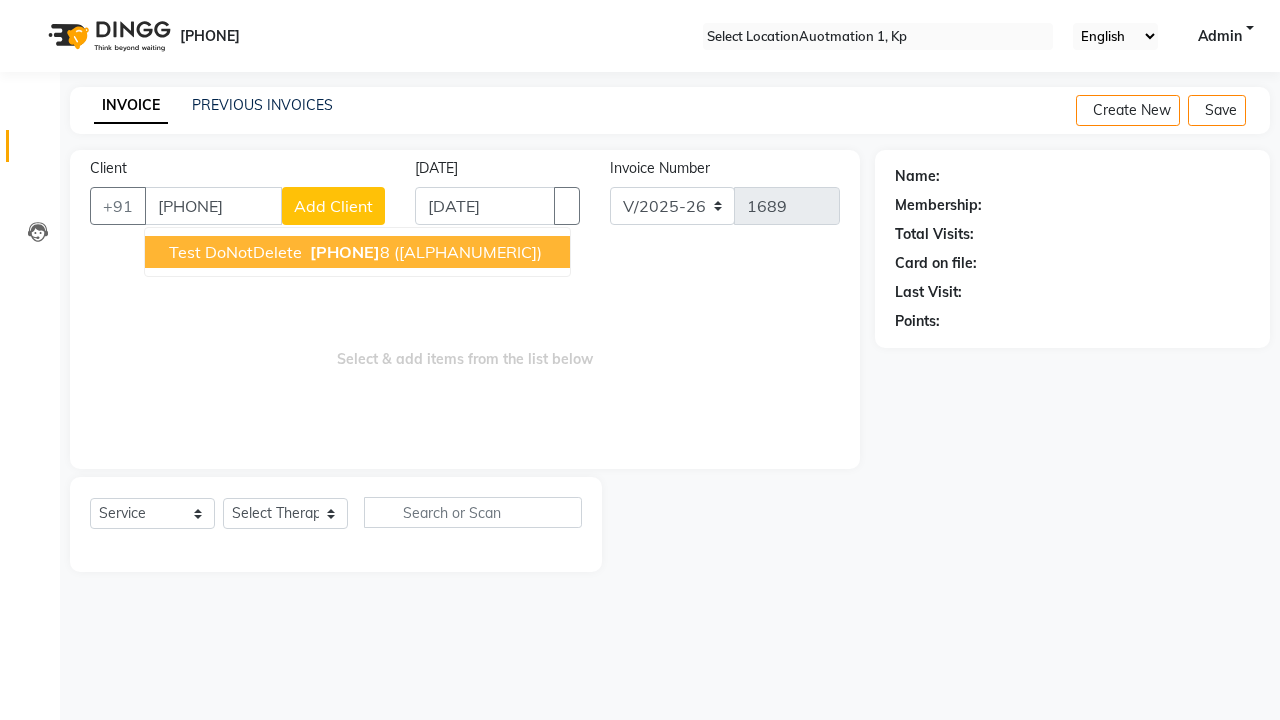 scroll, scrollTop: 0, scrollLeft: 0, axis: both 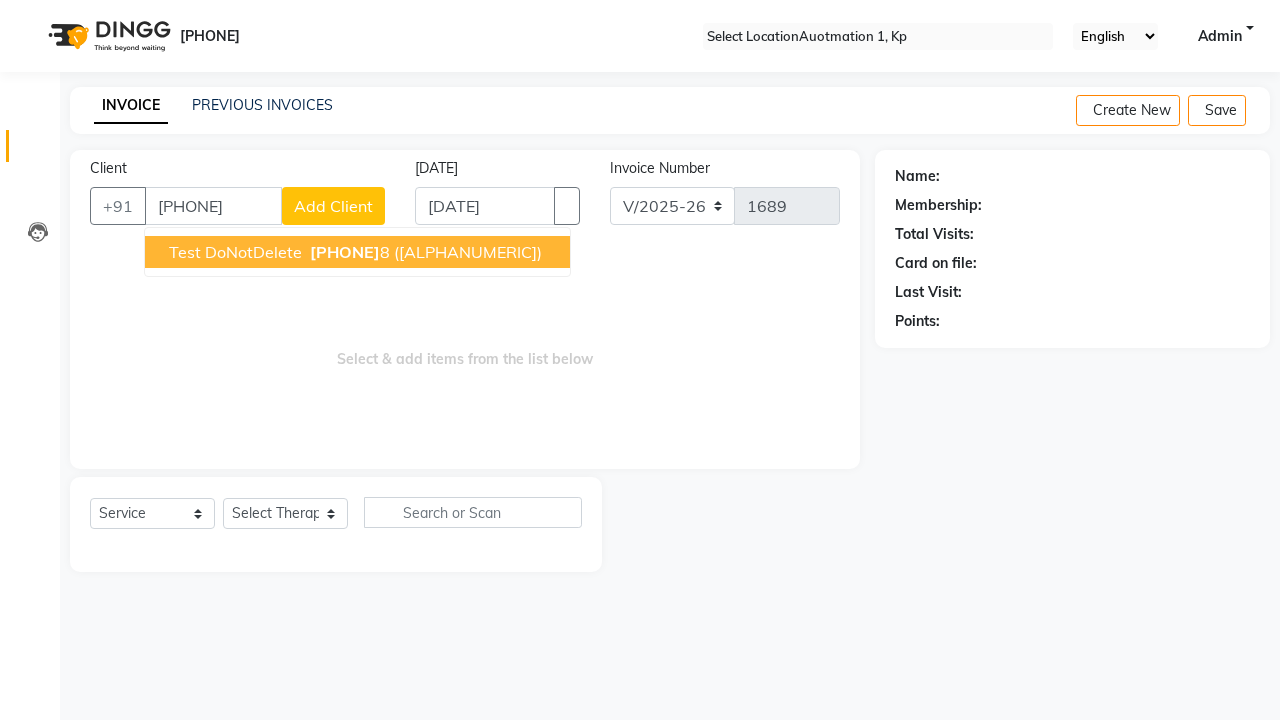 click on "[PHONE]" at bounding box center (345, 252) 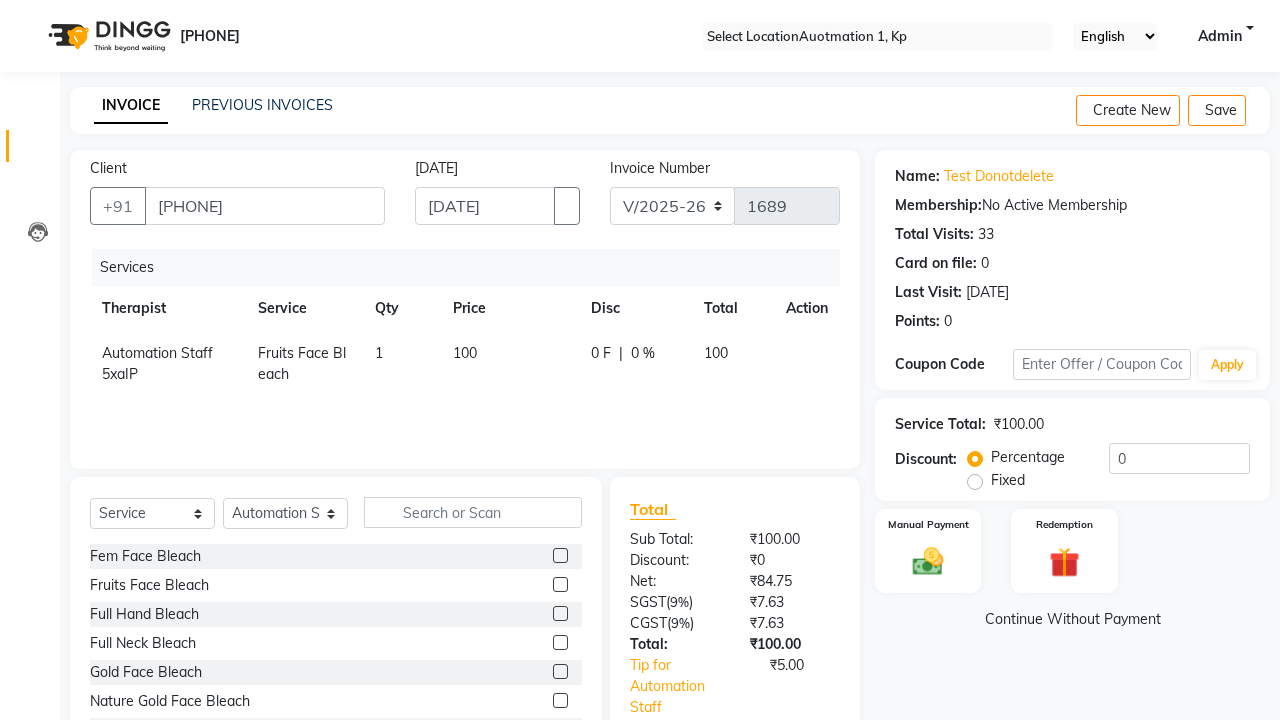 click at bounding box center (31, 8) 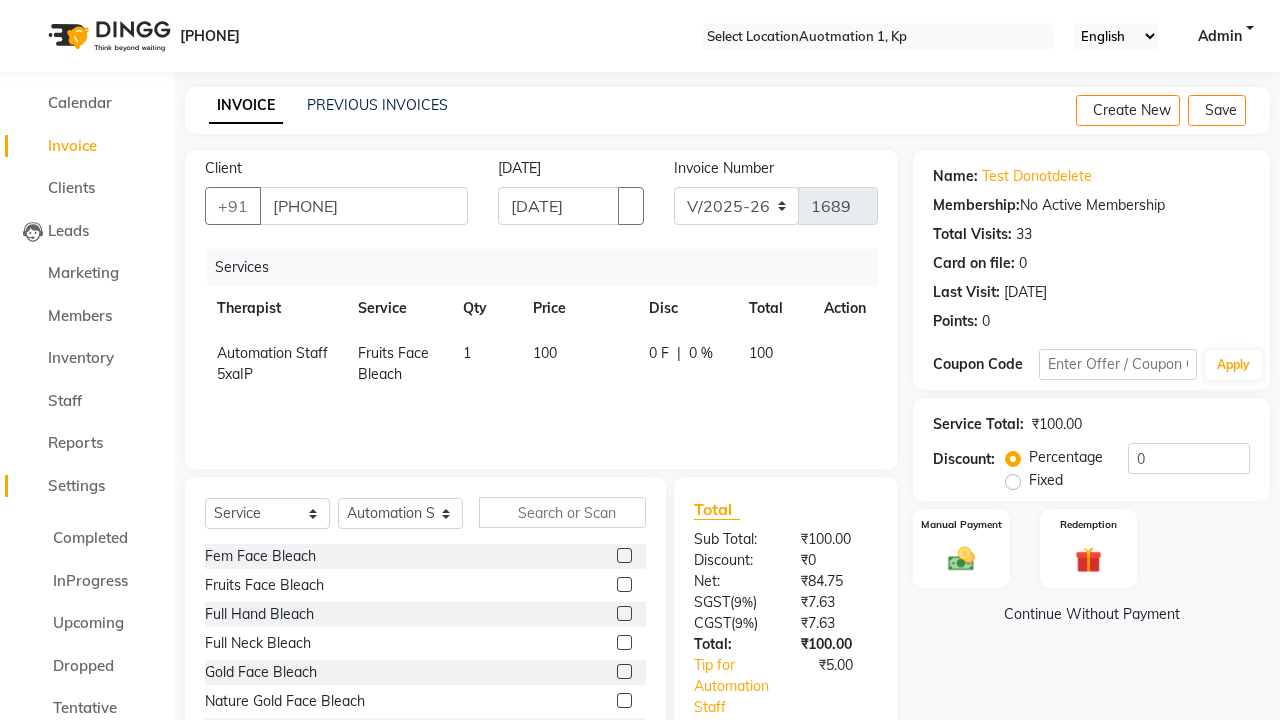click on "Settings" at bounding box center (76, 485) 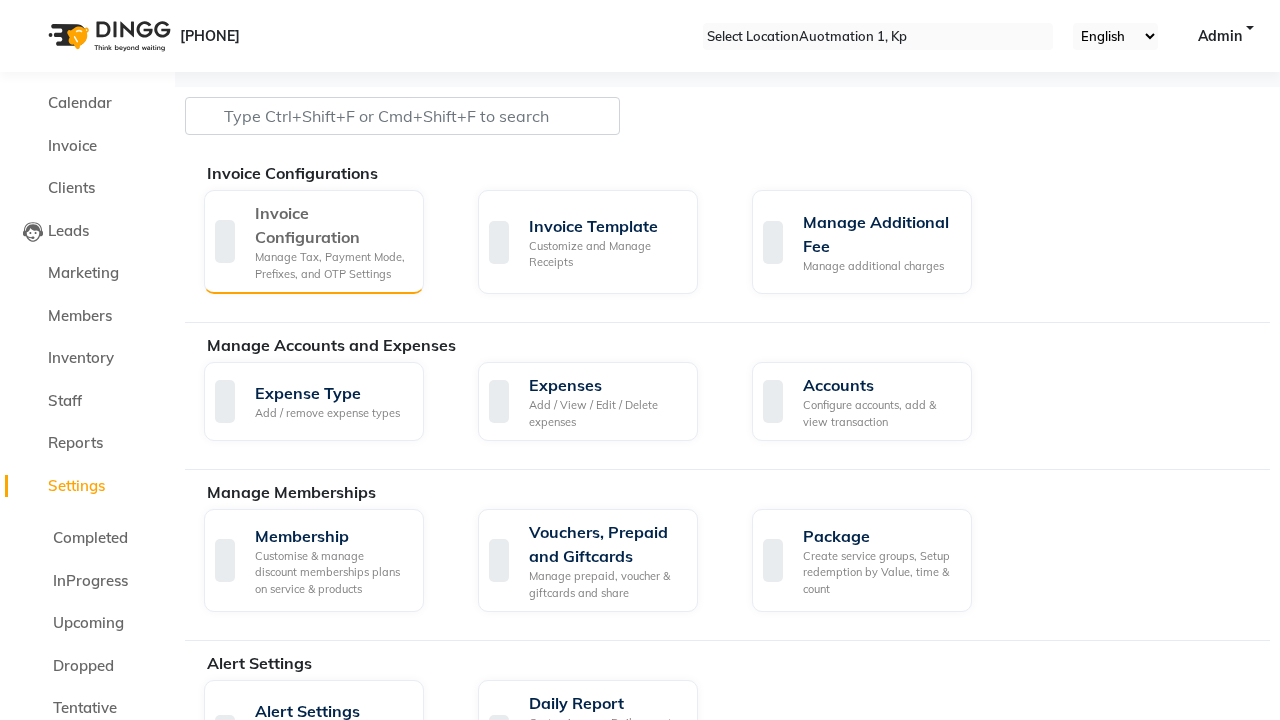 click on "Manage Tax, Payment Mode, Prefixes, and OTP Settings" at bounding box center (331, 265) 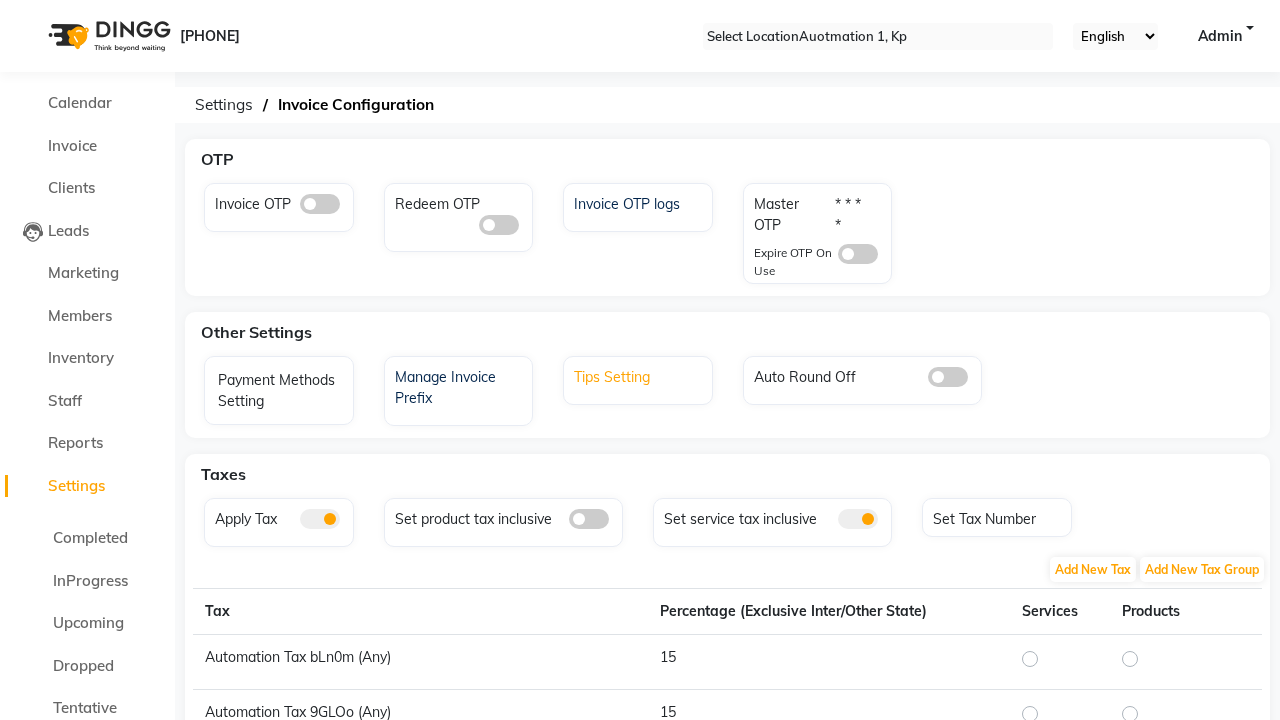 click on "Tips Setting" at bounding box center [640, 375] 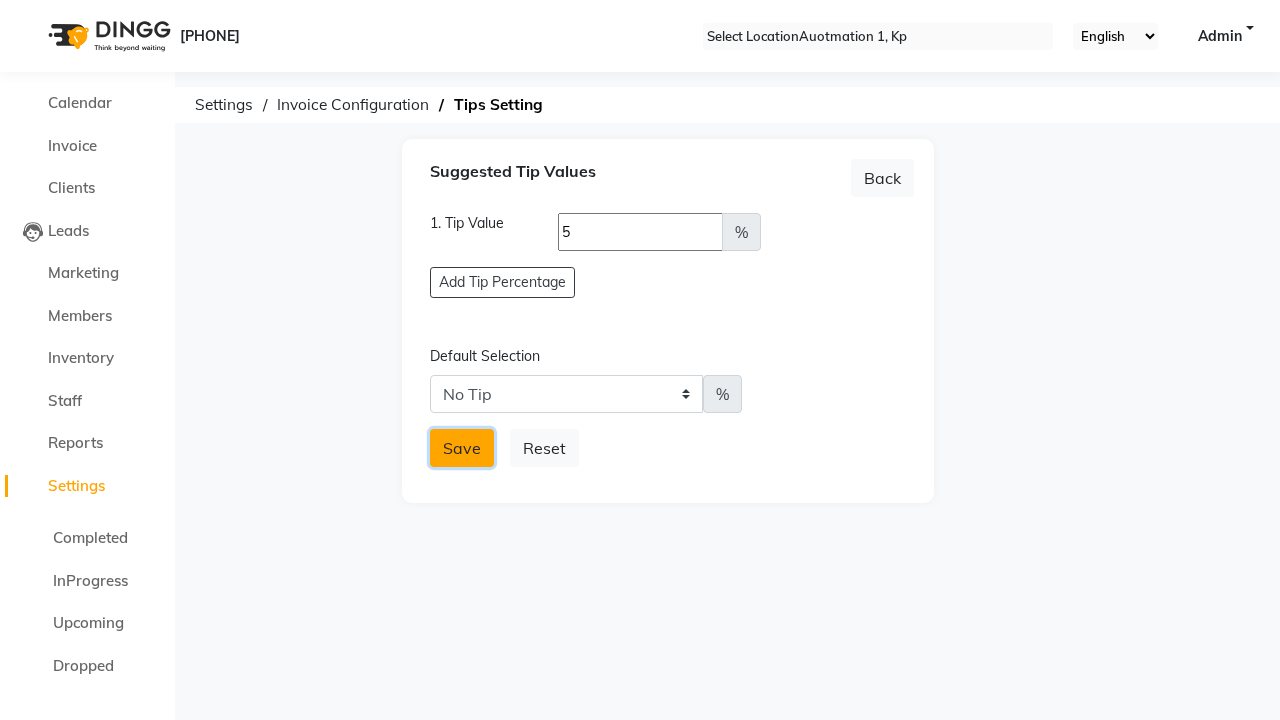 click on "Save" at bounding box center (462, 448) 